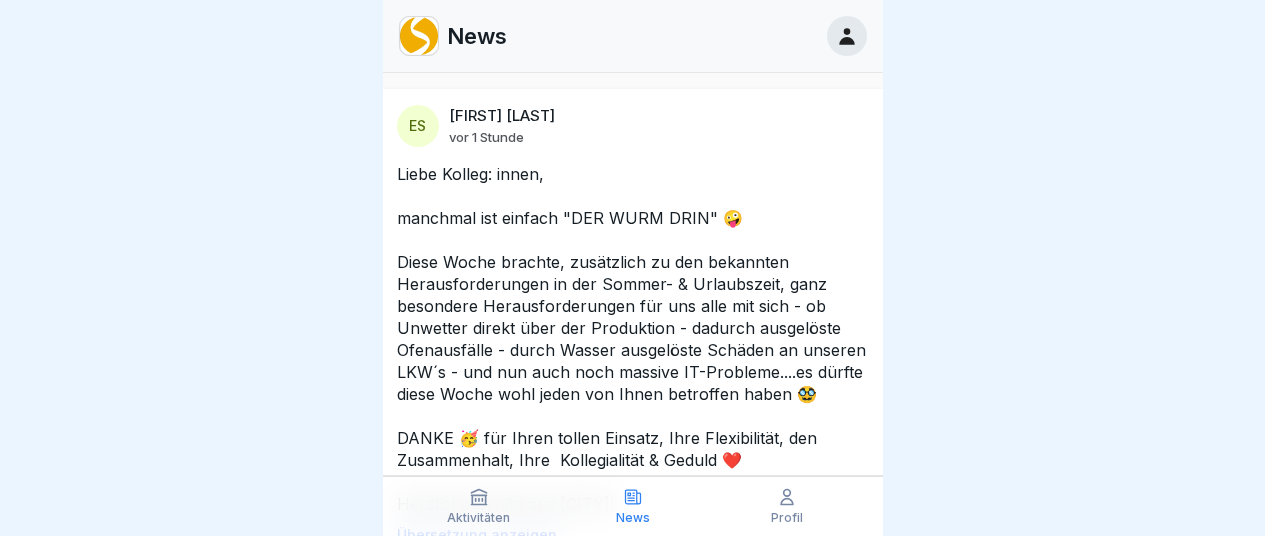 scroll, scrollTop: 0, scrollLeft: 0, axis: both 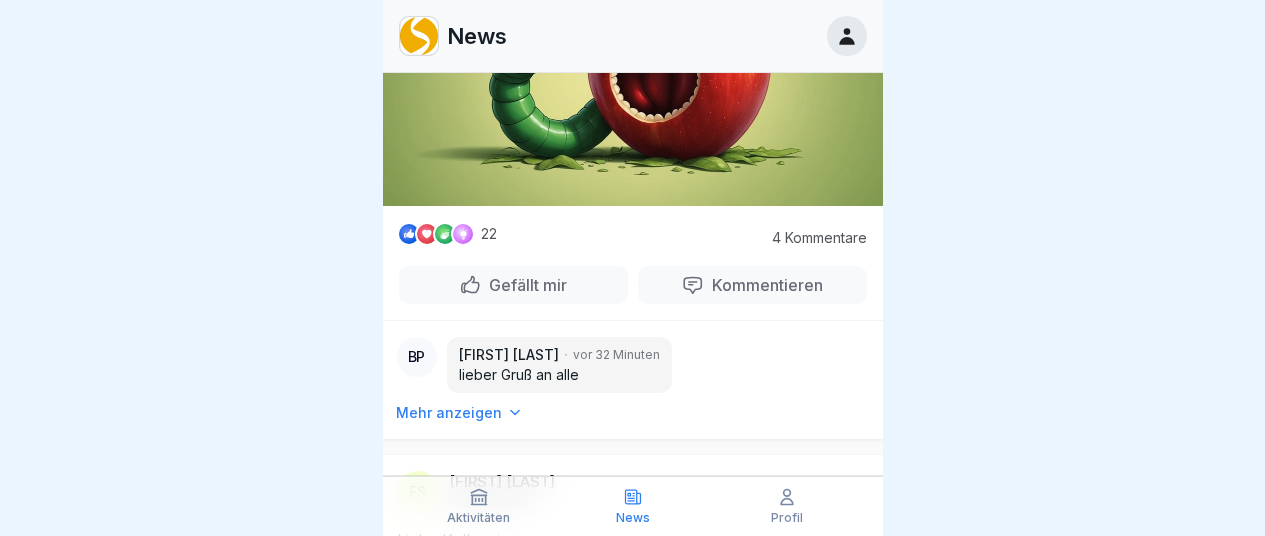 click on "Mehr anzeigen" at bounding box center (449, 413) 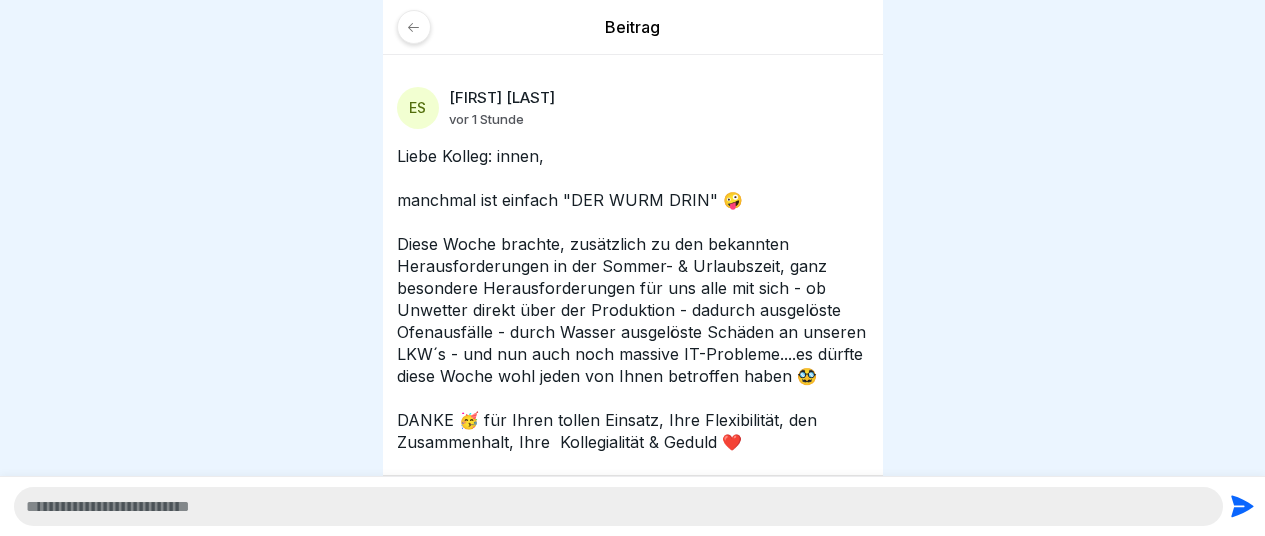 scroll, scrollTop: 15, scrollLeft: 0, axis: vertical 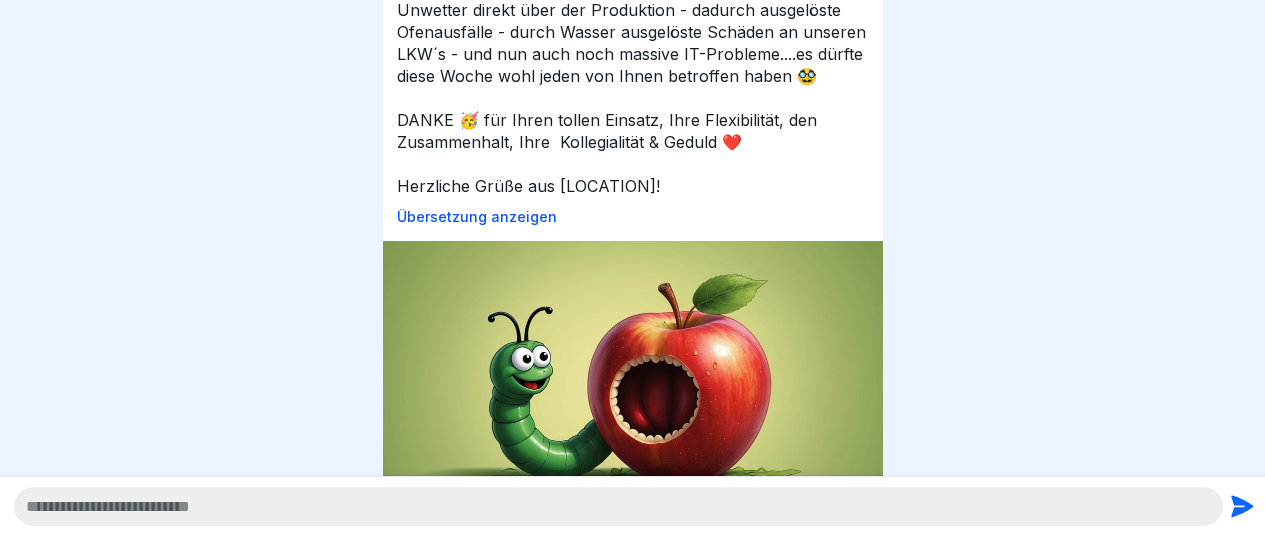 click on "Übersetzung anzeigen" at bounding box center [633, 217] 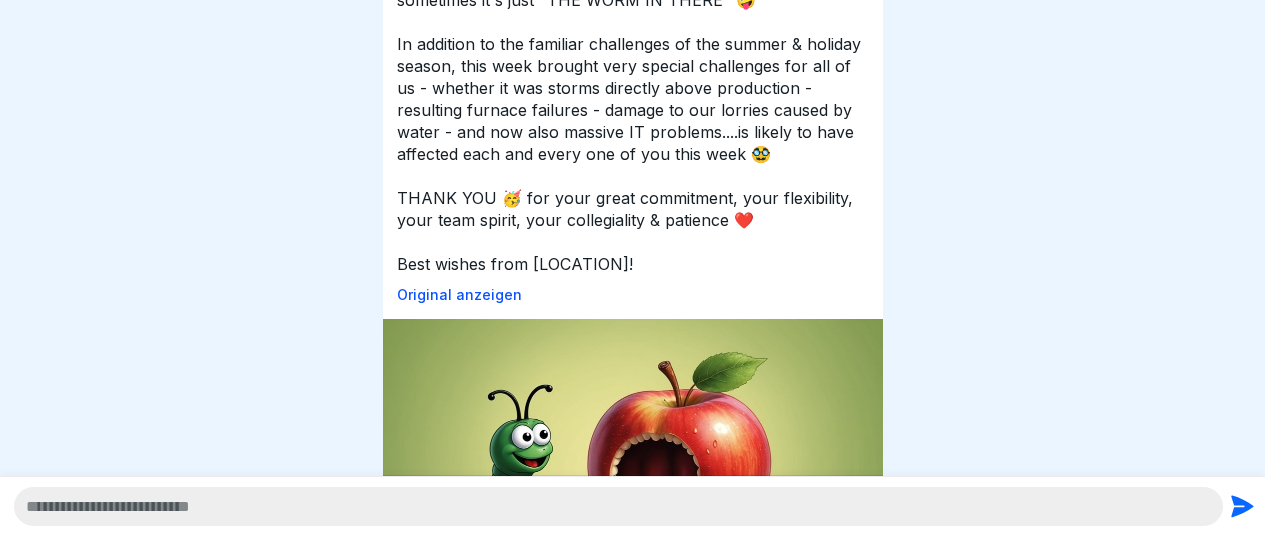 scroll, scrollTop: 0, scrollLeft: 0, axis: both 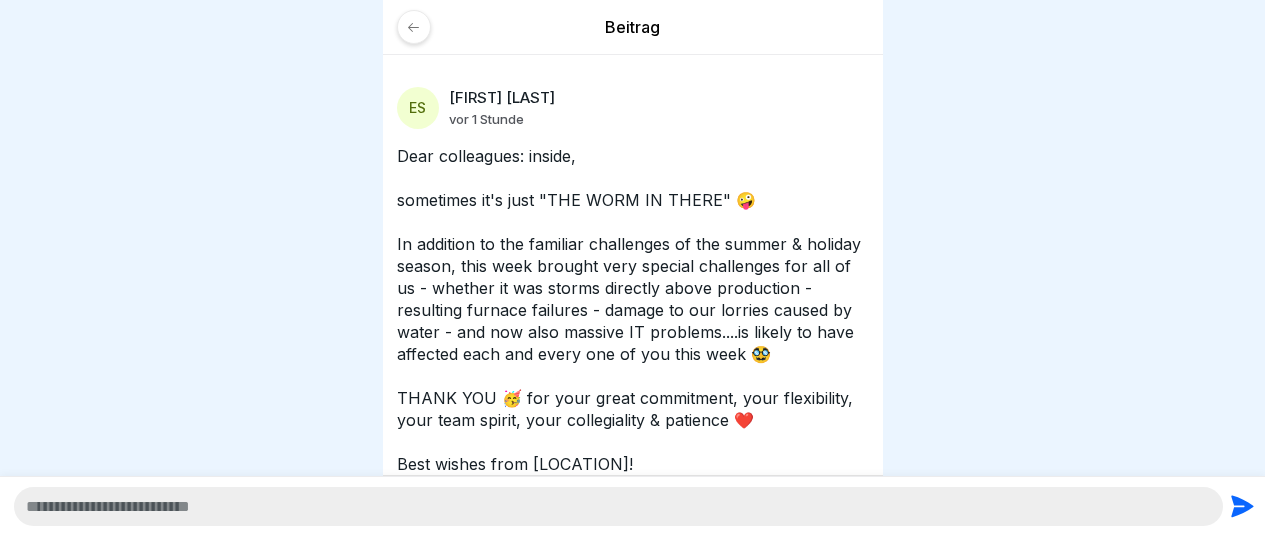 click 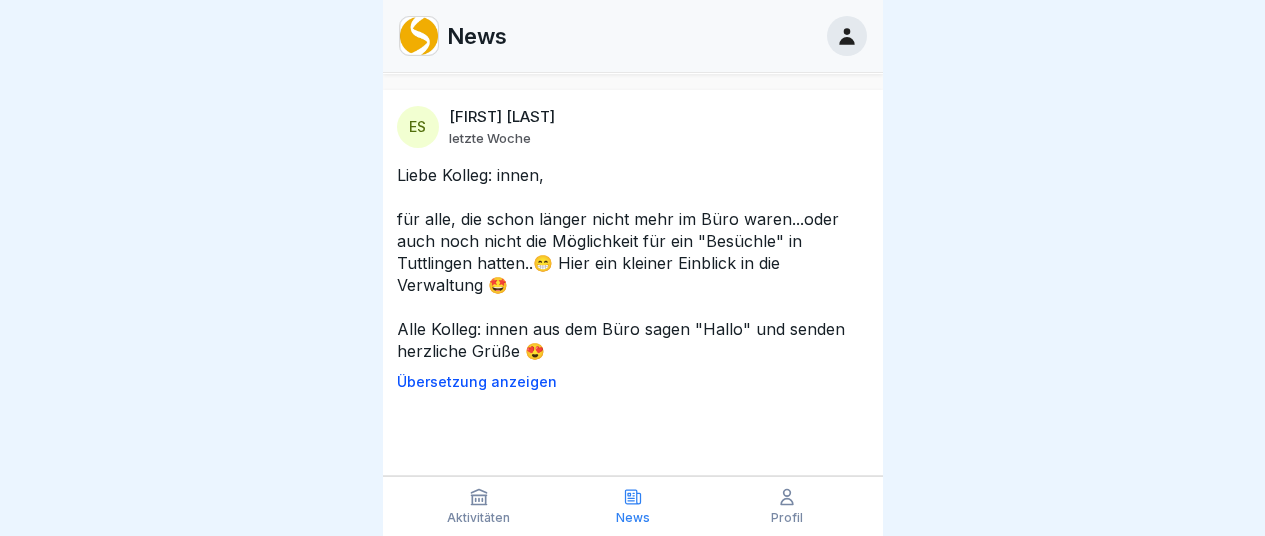 scroll, scrollTop: 1000, scrollLeft: 0, axis: vertical 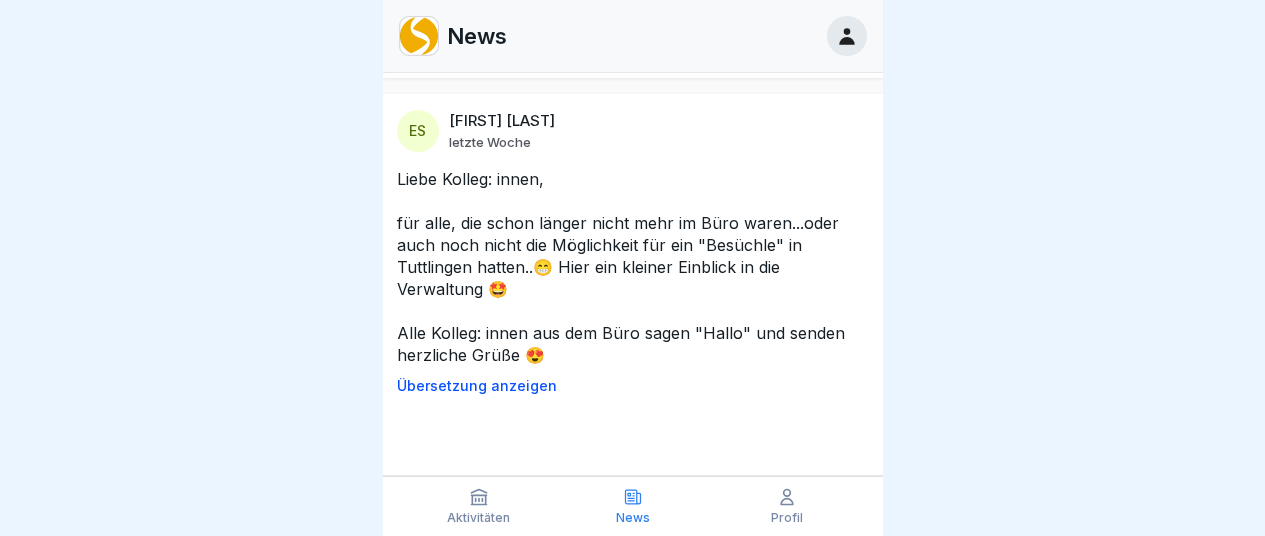drag, startPoint x: 832, startPoint y: 420, endPoint x: 827, endPoint y: 331, distance: 89.140335 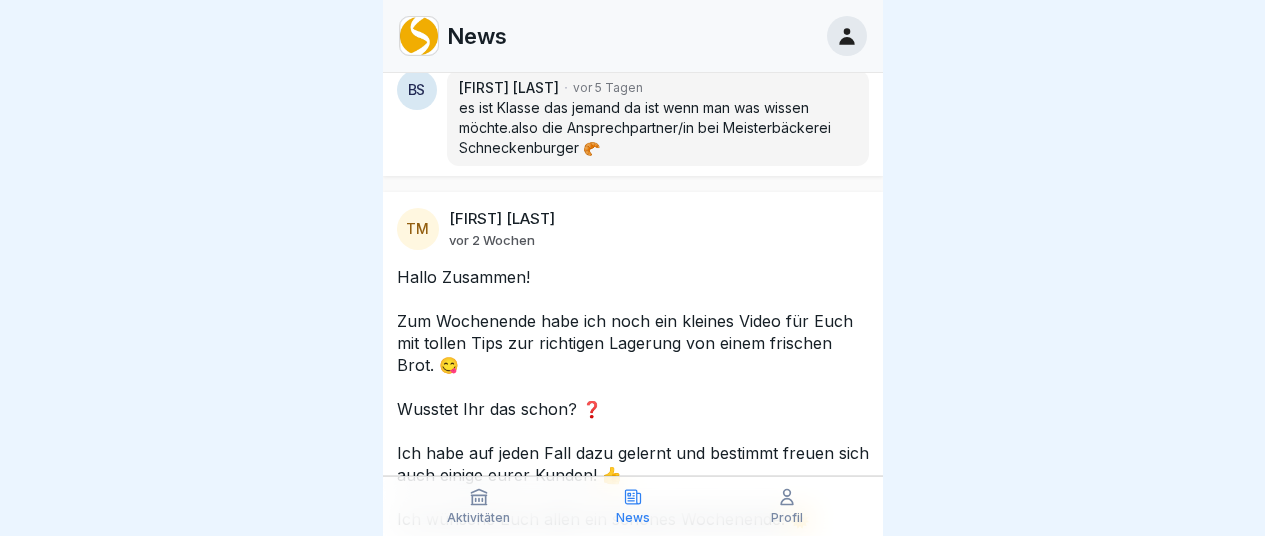 scroll, scrollTop: 1637, scrollLeft: 0, axis: vertical 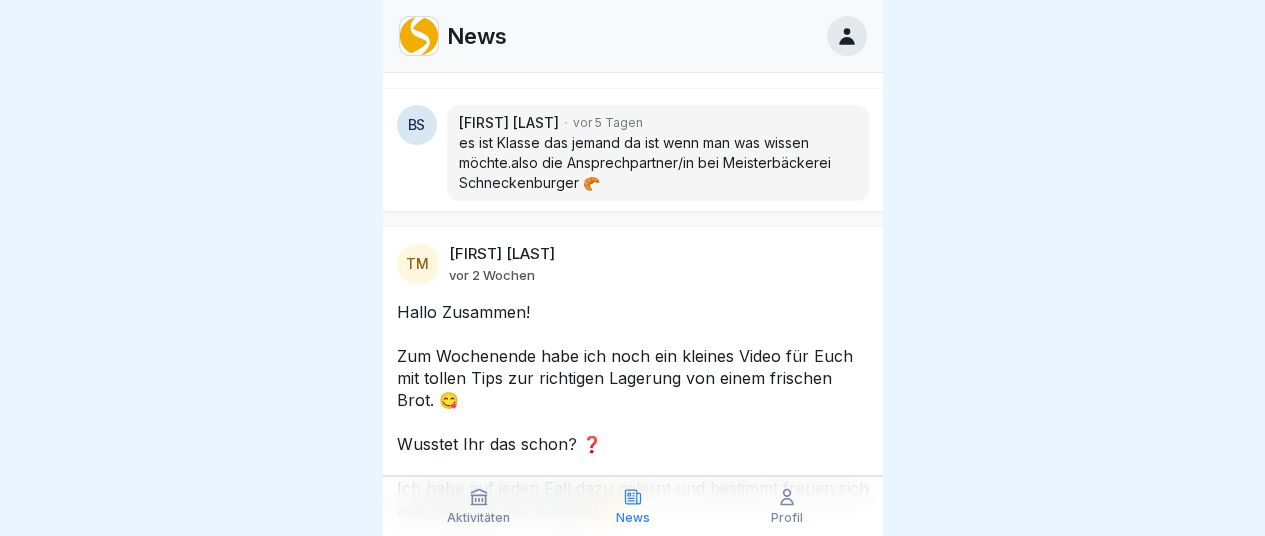 click 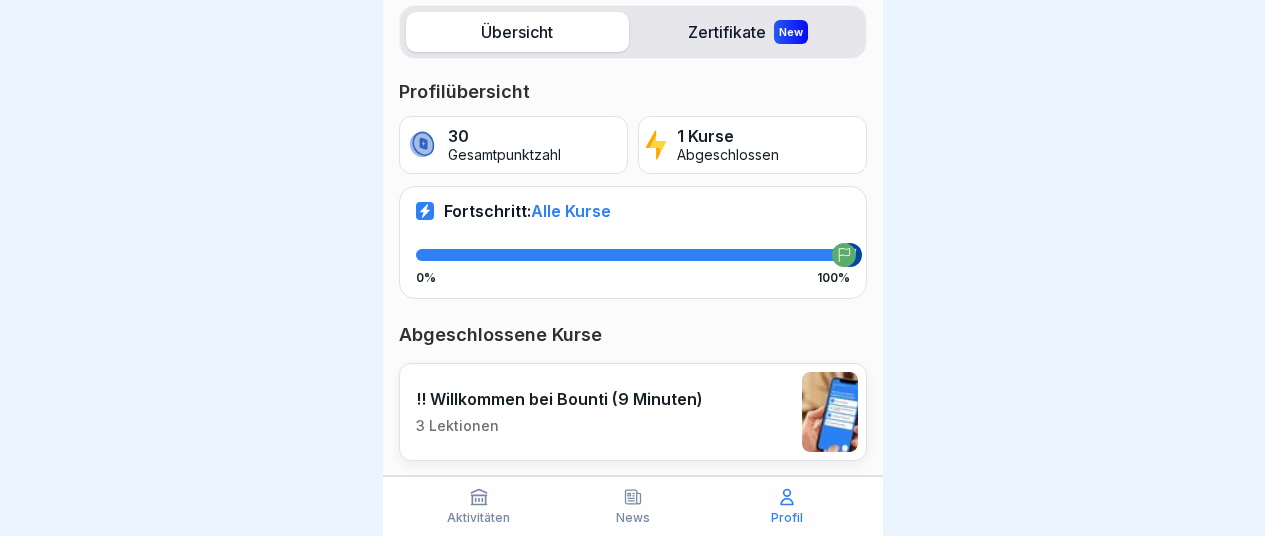 scroll, scrollTop: 280, scrollLeft: 0, axis: vertical 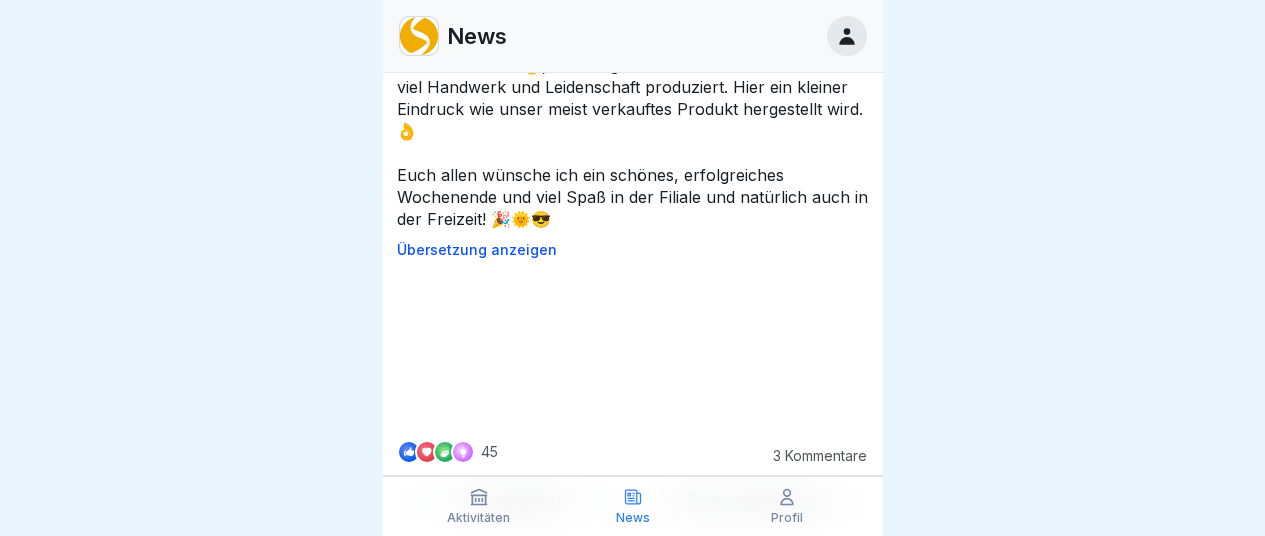 click 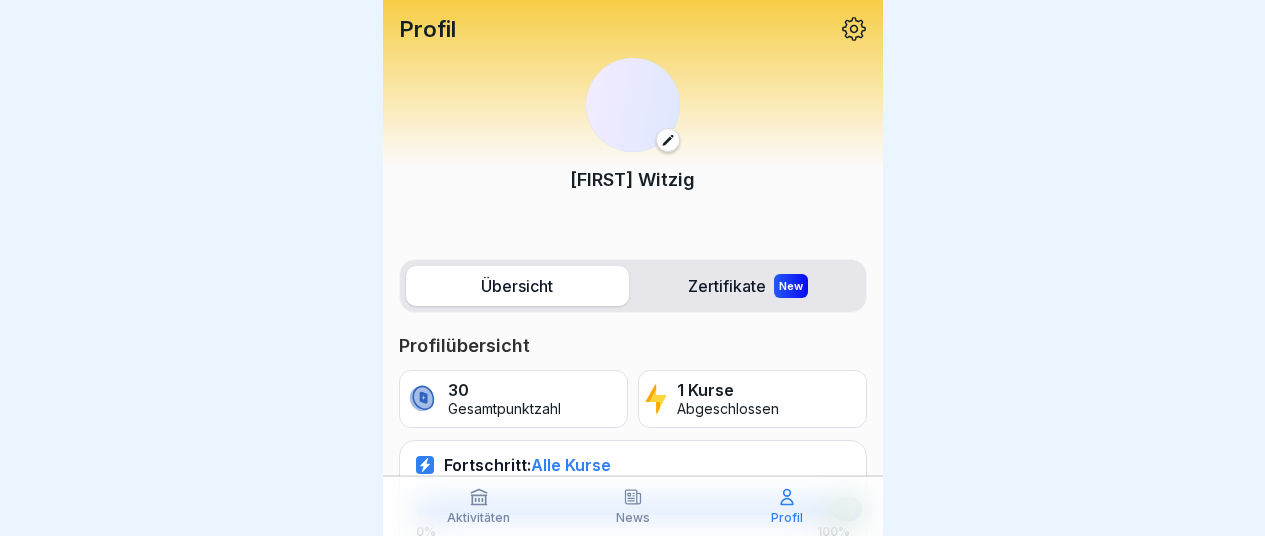 scroll, scrollTop: 0, scrollLeft: 0, axis: both 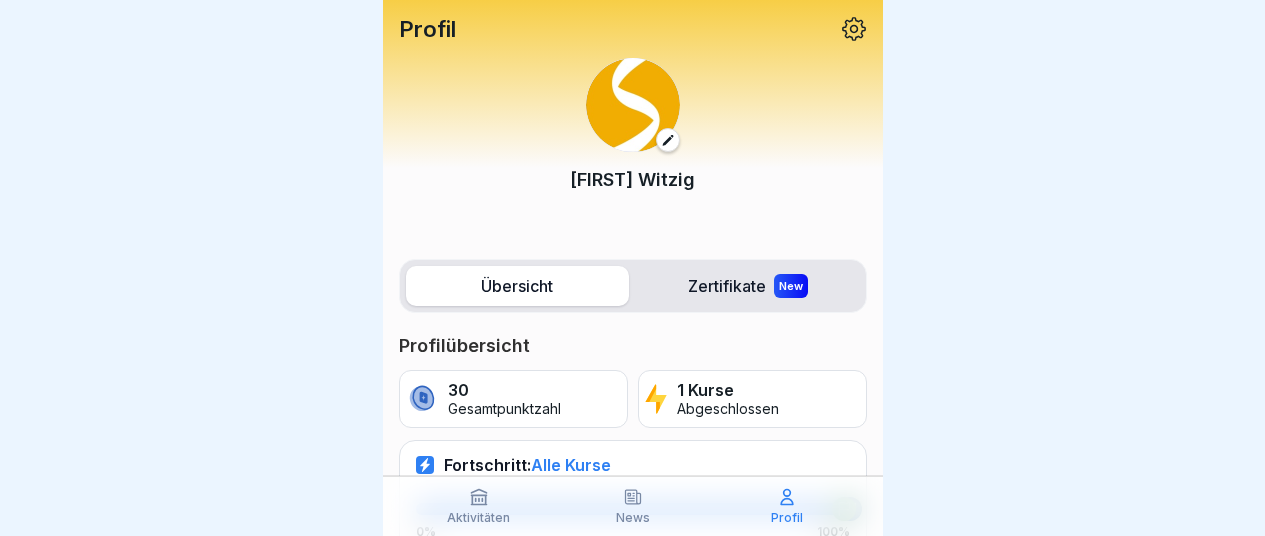 click 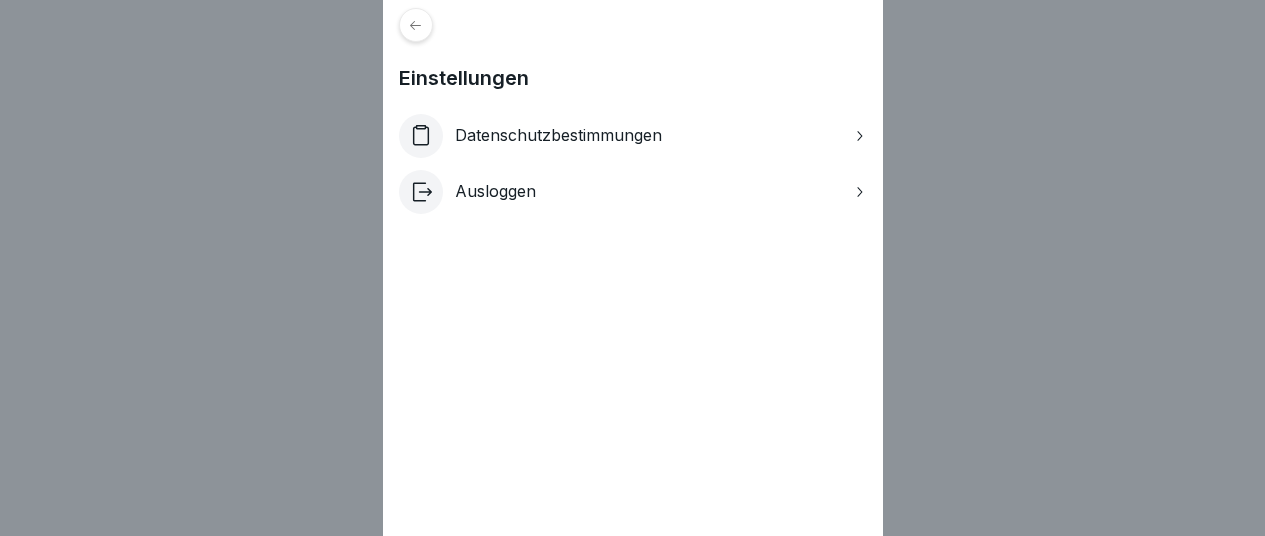 click at bounding box center (416, 25) 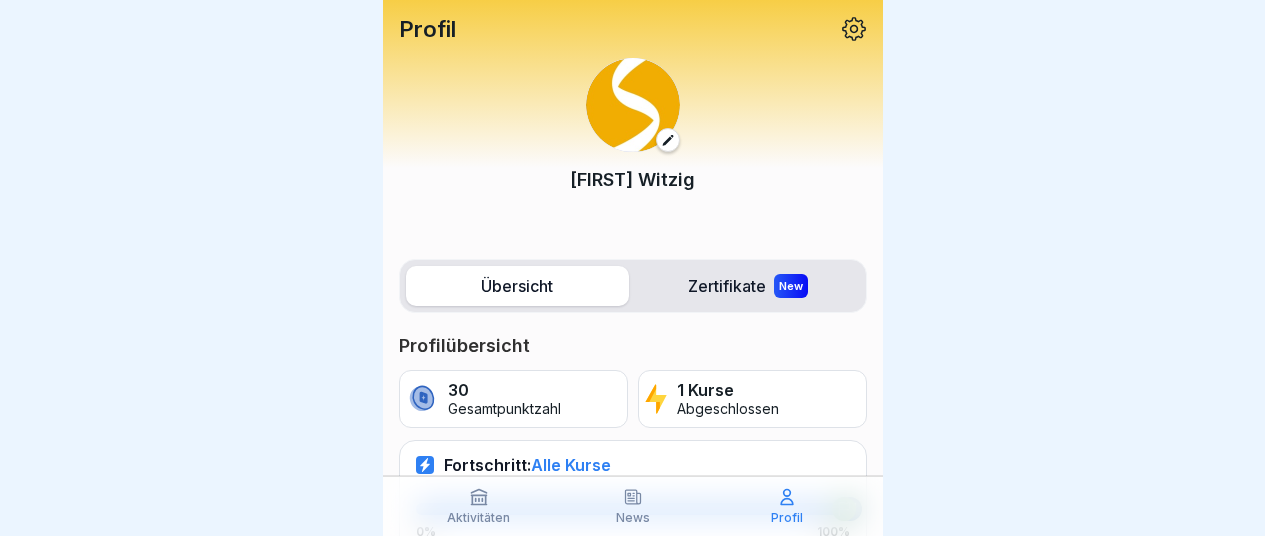 click on "Profil" at bounding box center (427, 29) 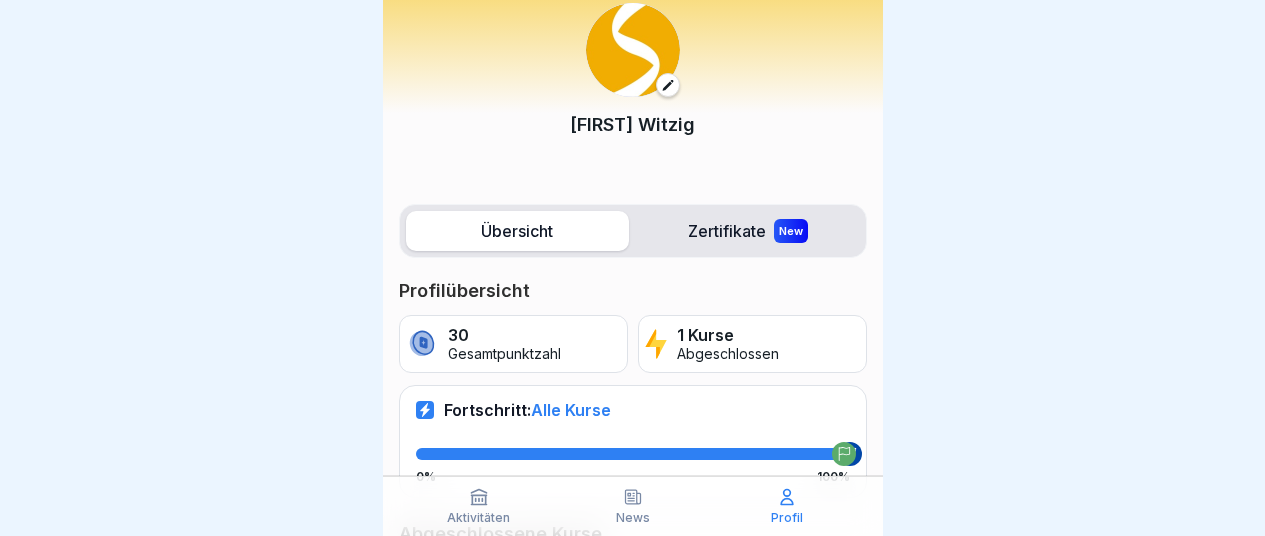 scroll, scrollTop: 0, scrollLeft: 0, axis: both 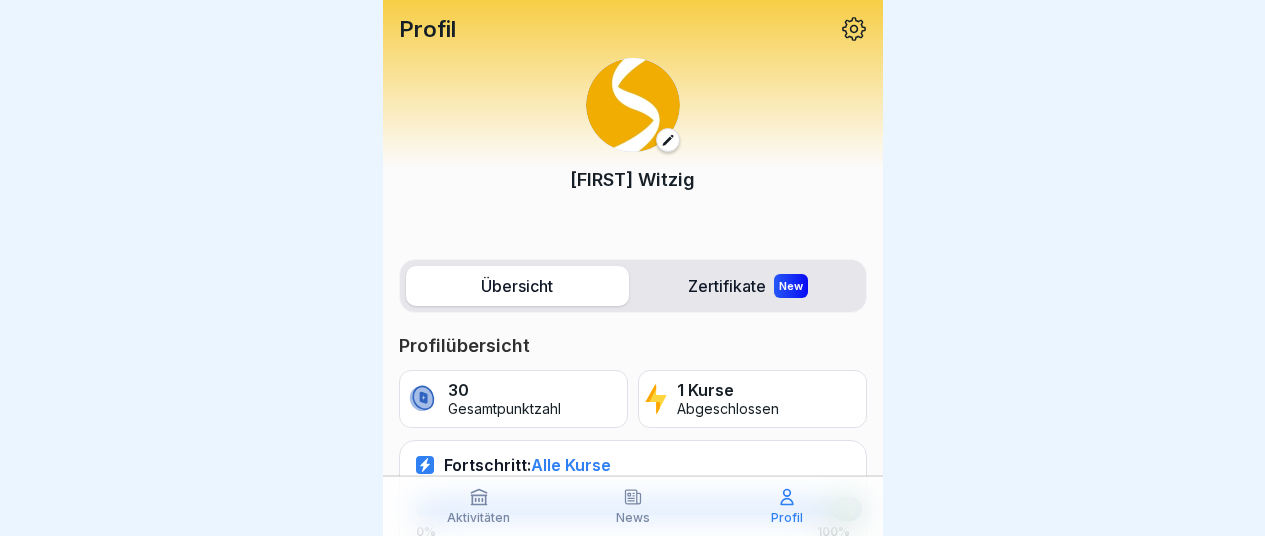 click at bounding box center (633, 105) 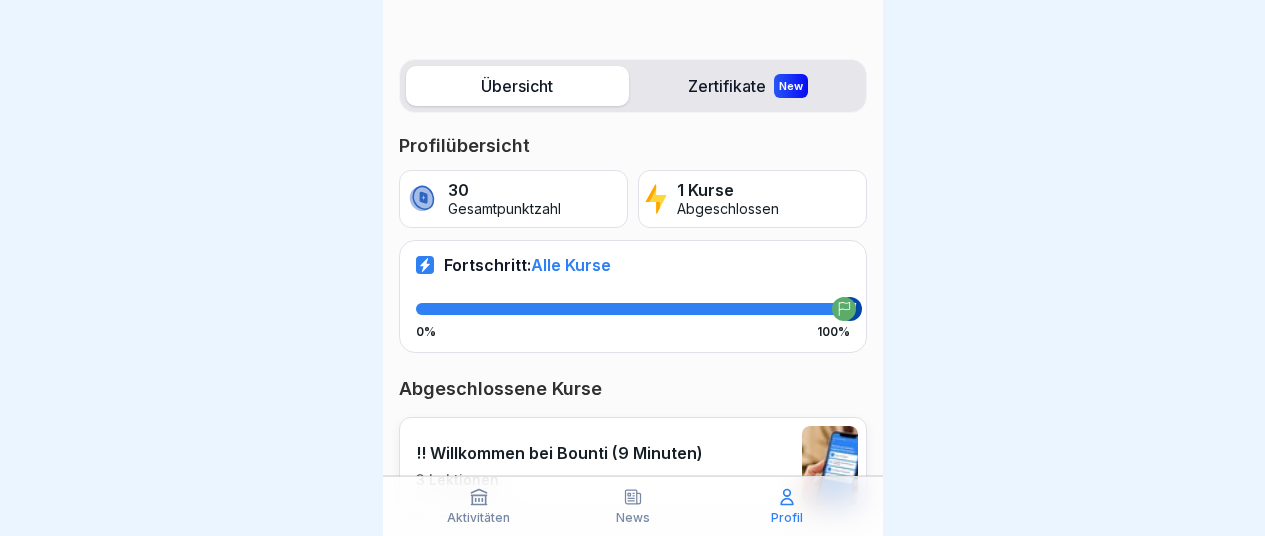 scroll, scrollTop: 280, scrollLeft: 0, axis: vertical 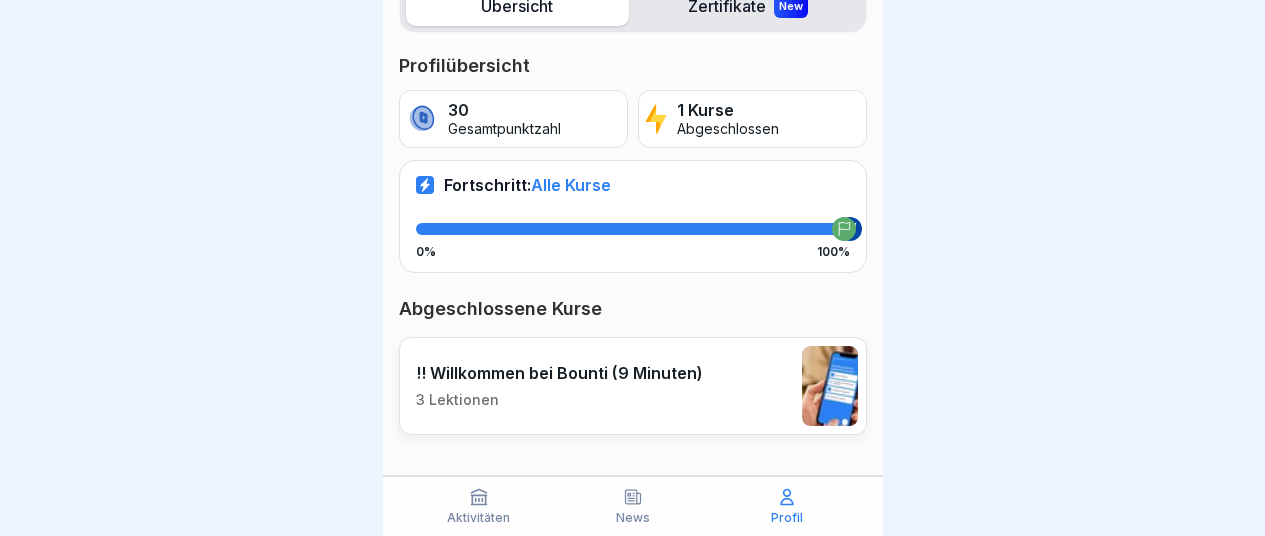 click at bounding box center (830, 386) 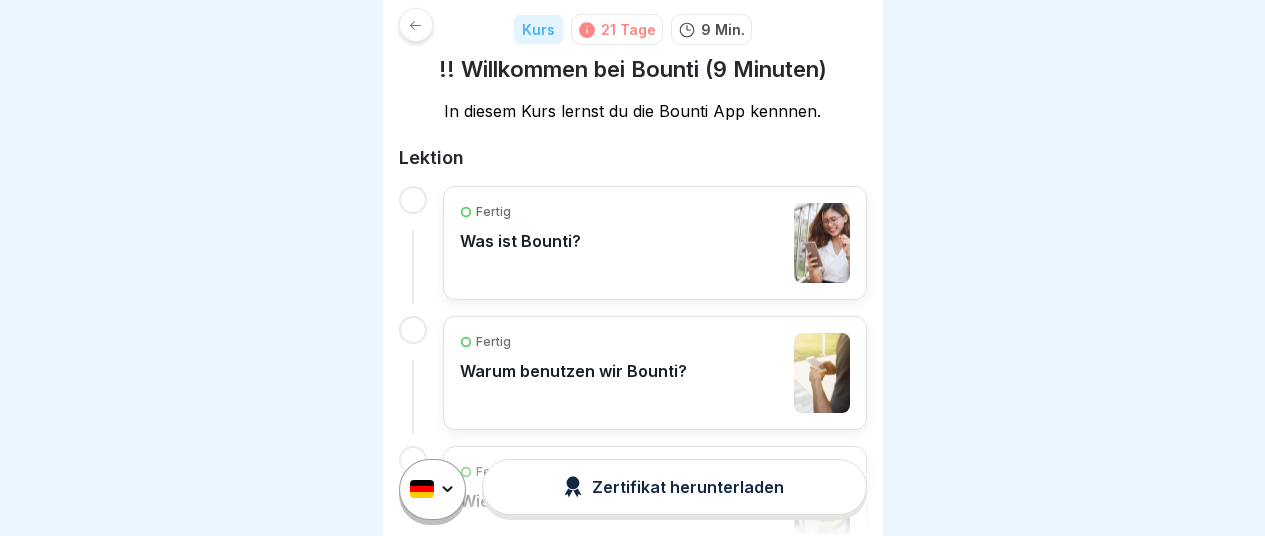 scroll, scrollTop: 0, scrollLeft: 0, axis: both 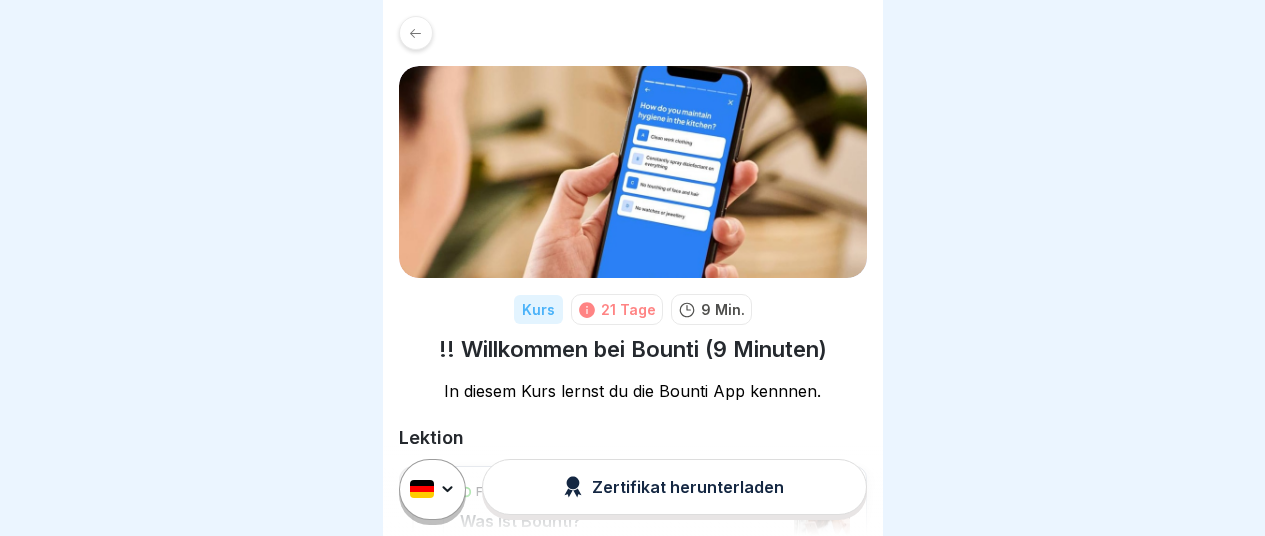 click at bounding box center [416, 33] 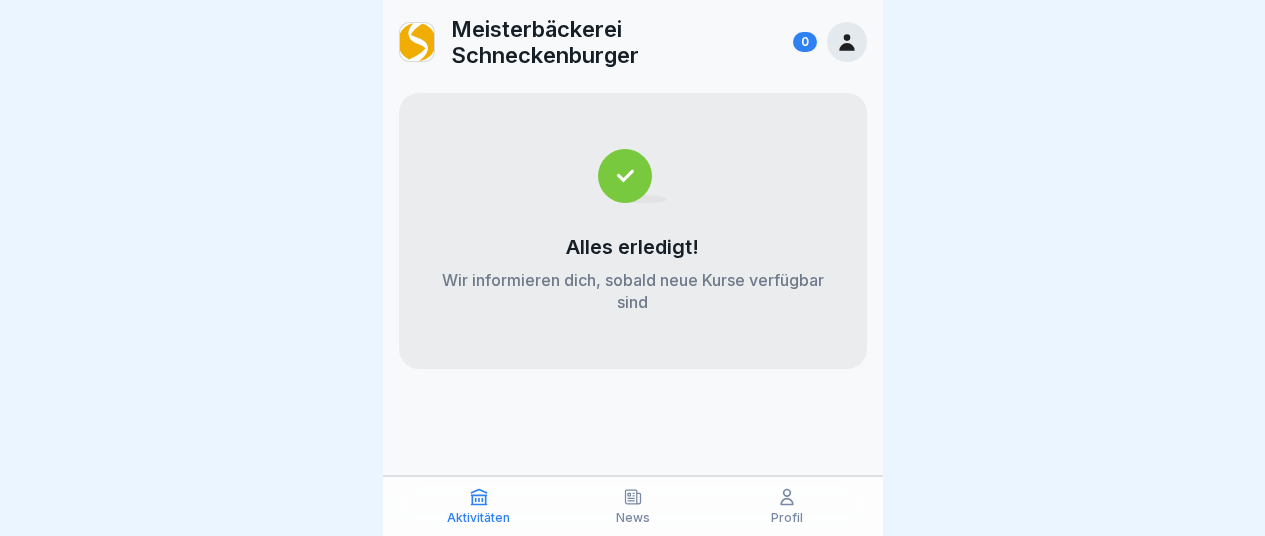 click at bounding box center [417, 42] 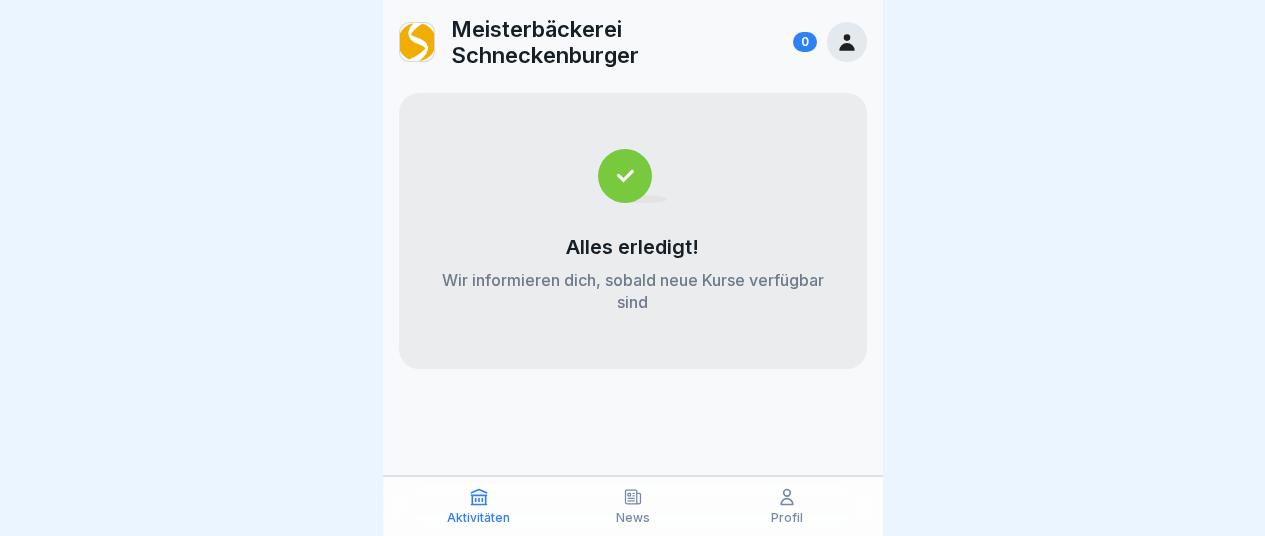 click at bounding box center [632, 176] 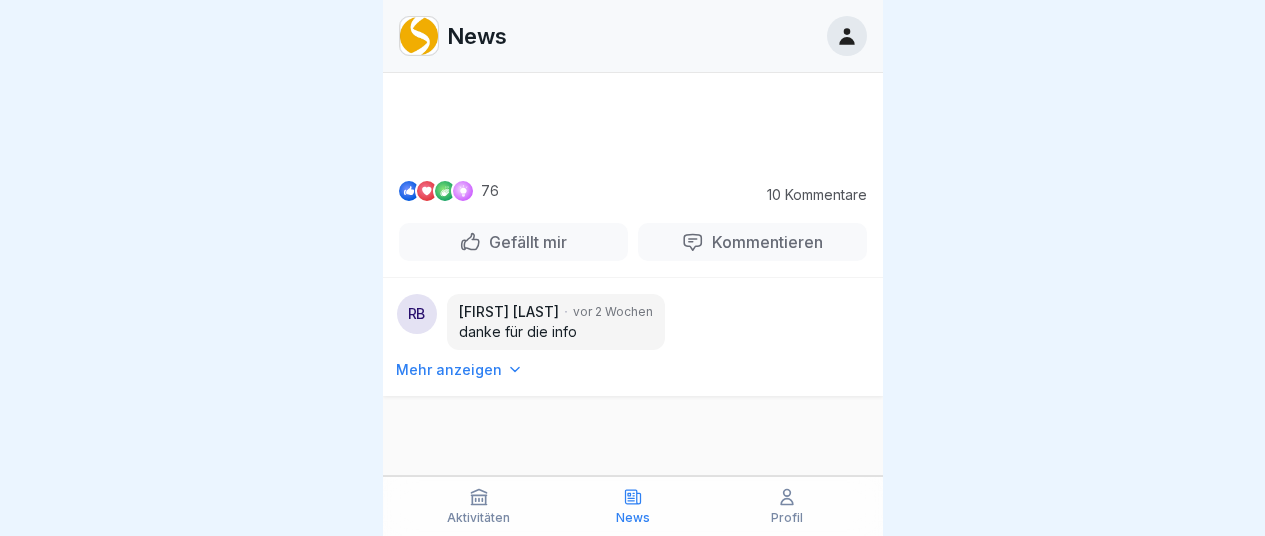 scroll, scrollTop: 6165, scrollLeft: 0, axis: vertical 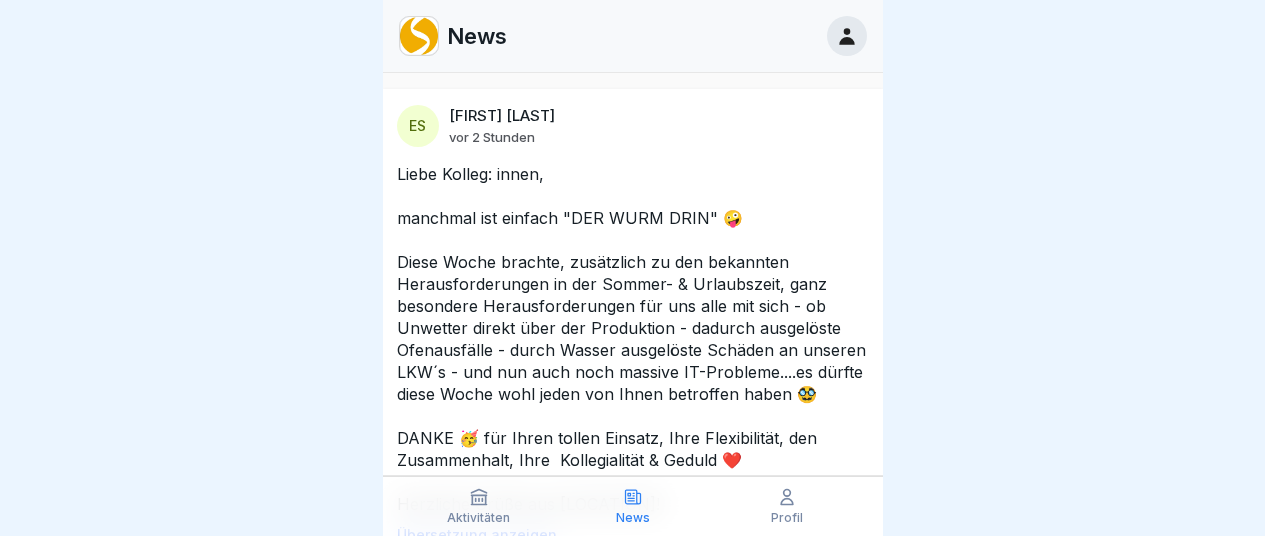 click 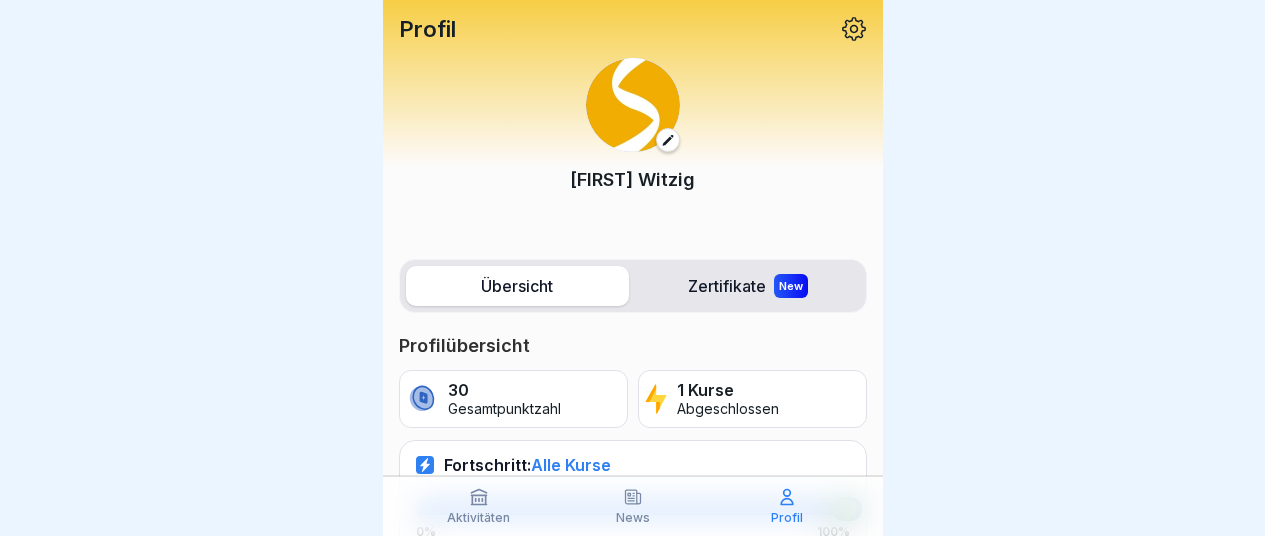 click on "Übersicht" at bounding box center (517, 286) 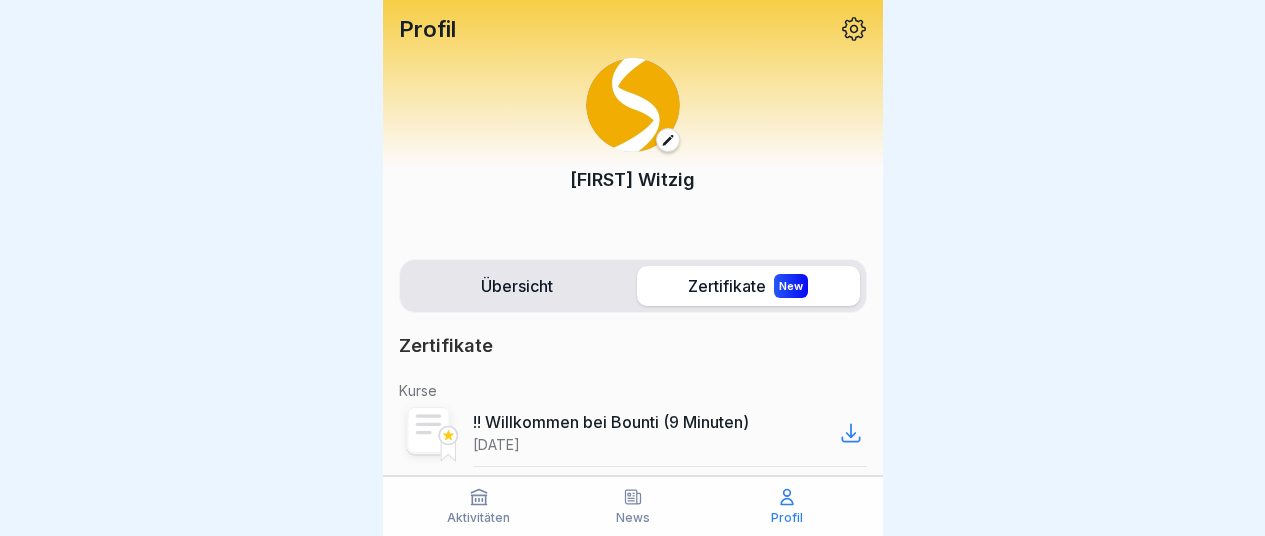 click on "Zertifikate New" at bounding box center (748, 286) 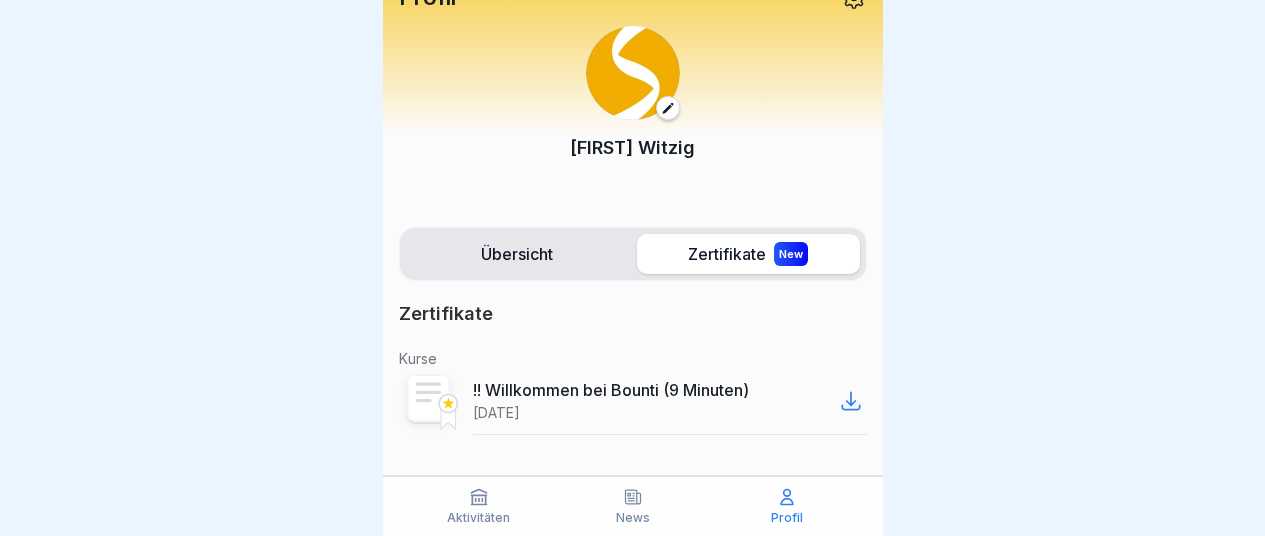click 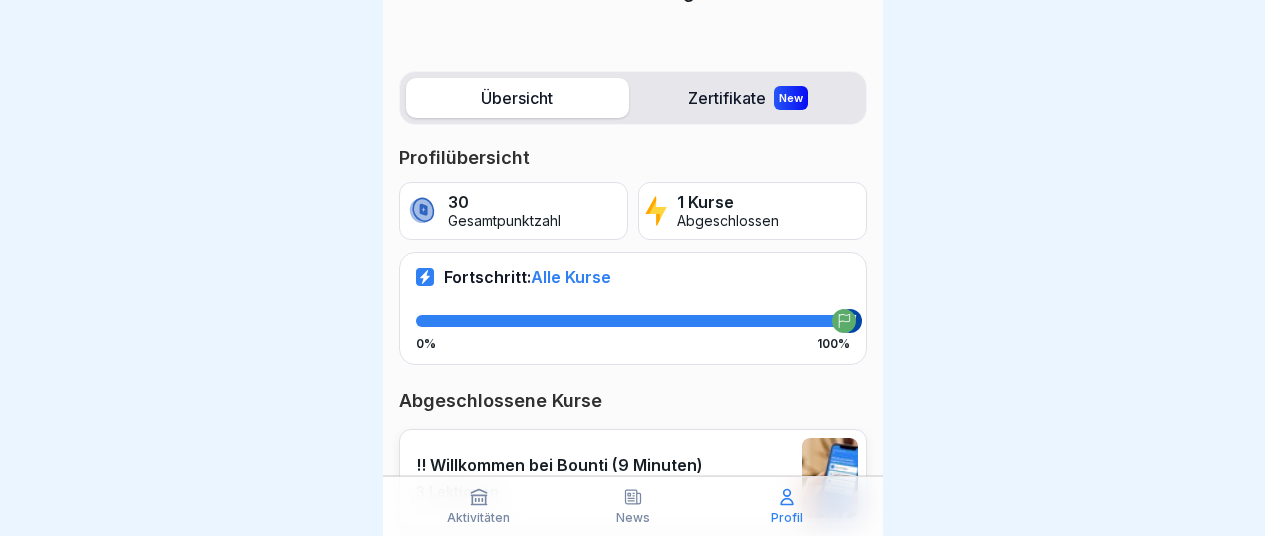 scroll, scrollTop: 200, scrollLeft: 0, axis: vertical 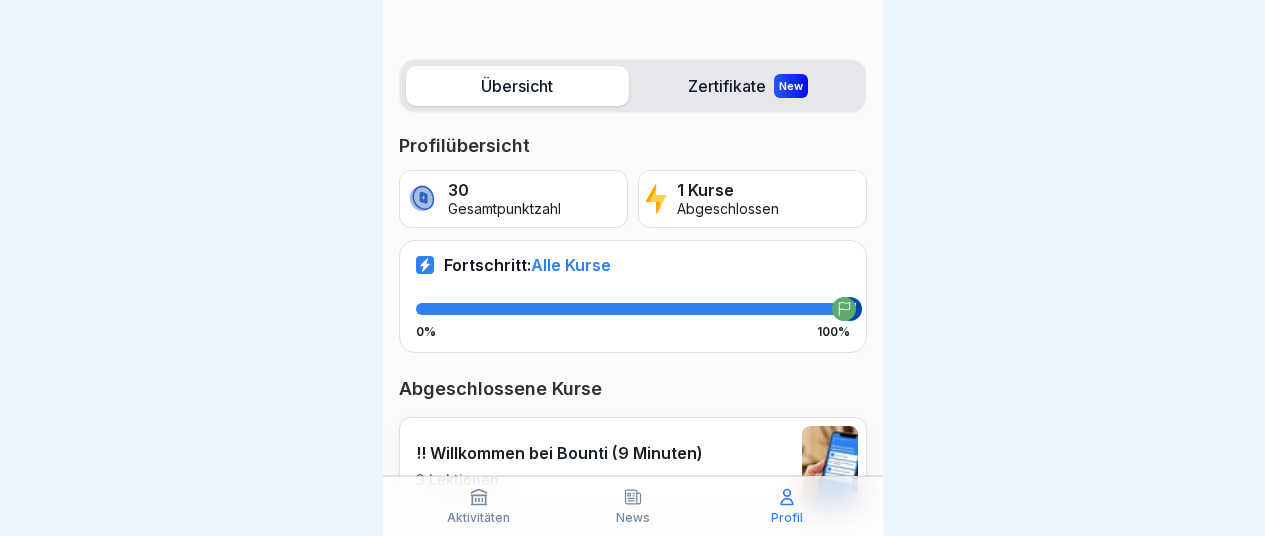 click on "Alle Kurse" at bounding box center [571, 265] 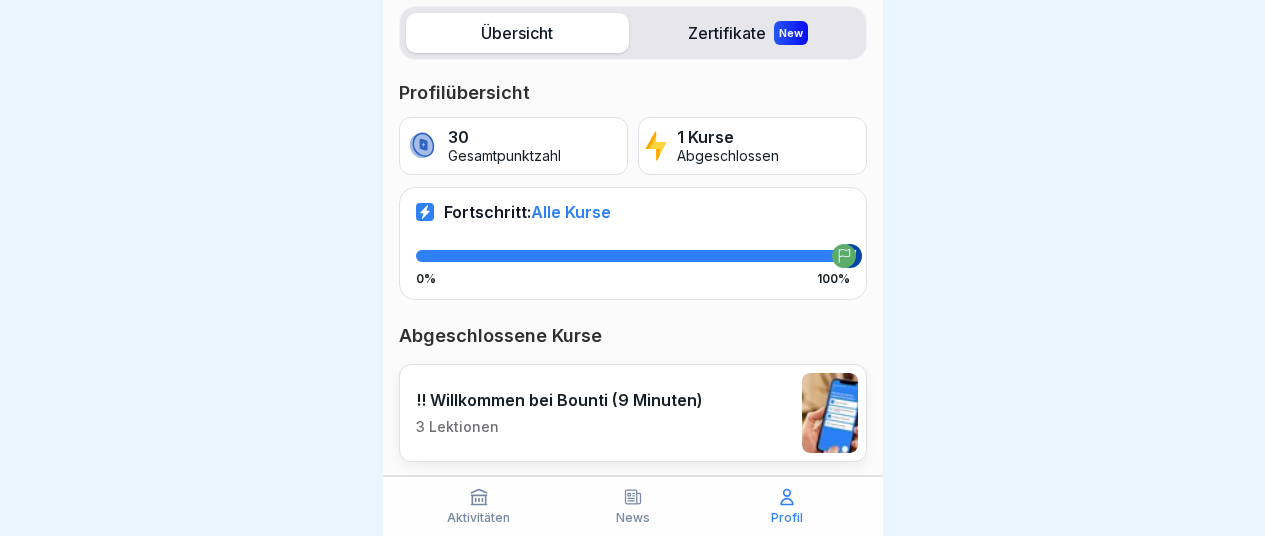 scroll, scrollTop: 280, scrollLeft: 0, axis: vertical 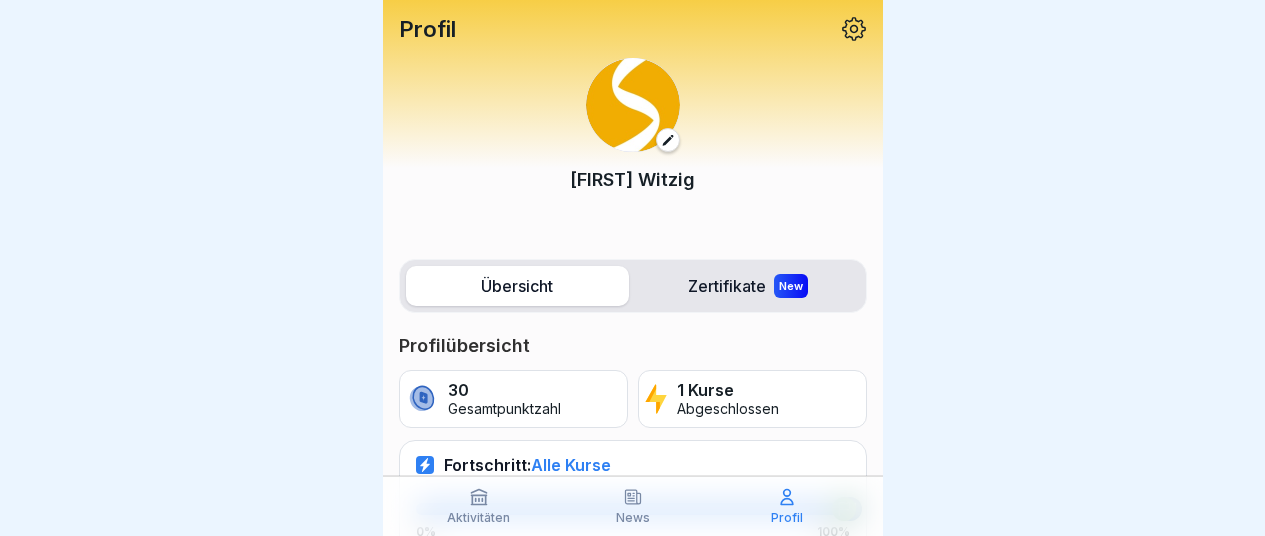 click on "Übersicht" at bounding box center (517, 286) 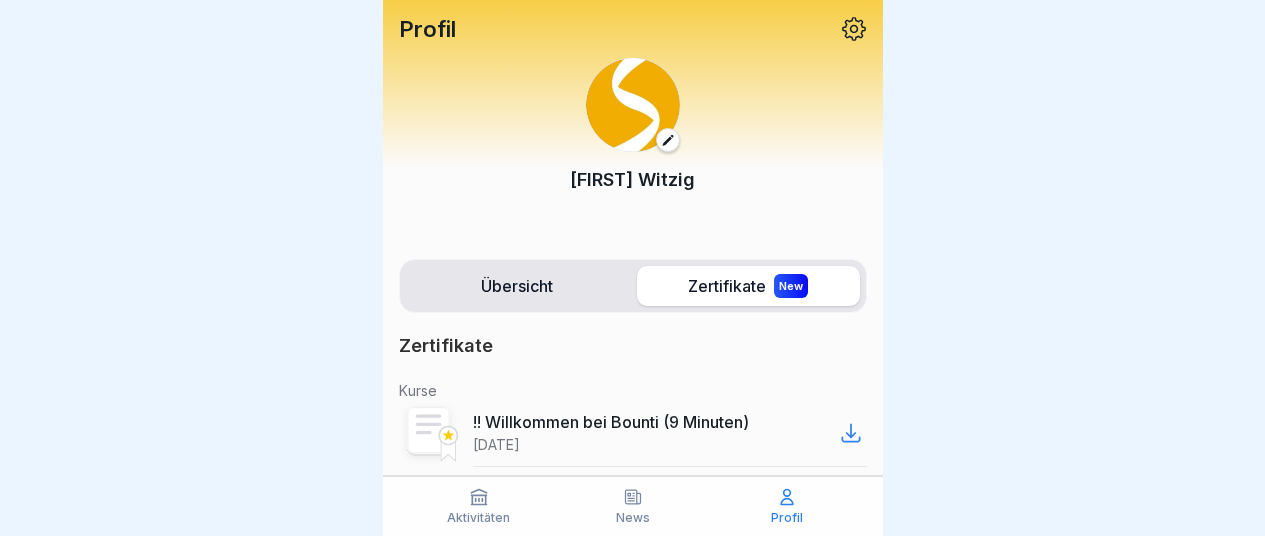 click on "Zertifikate New" at bounding box center (748, 286) 